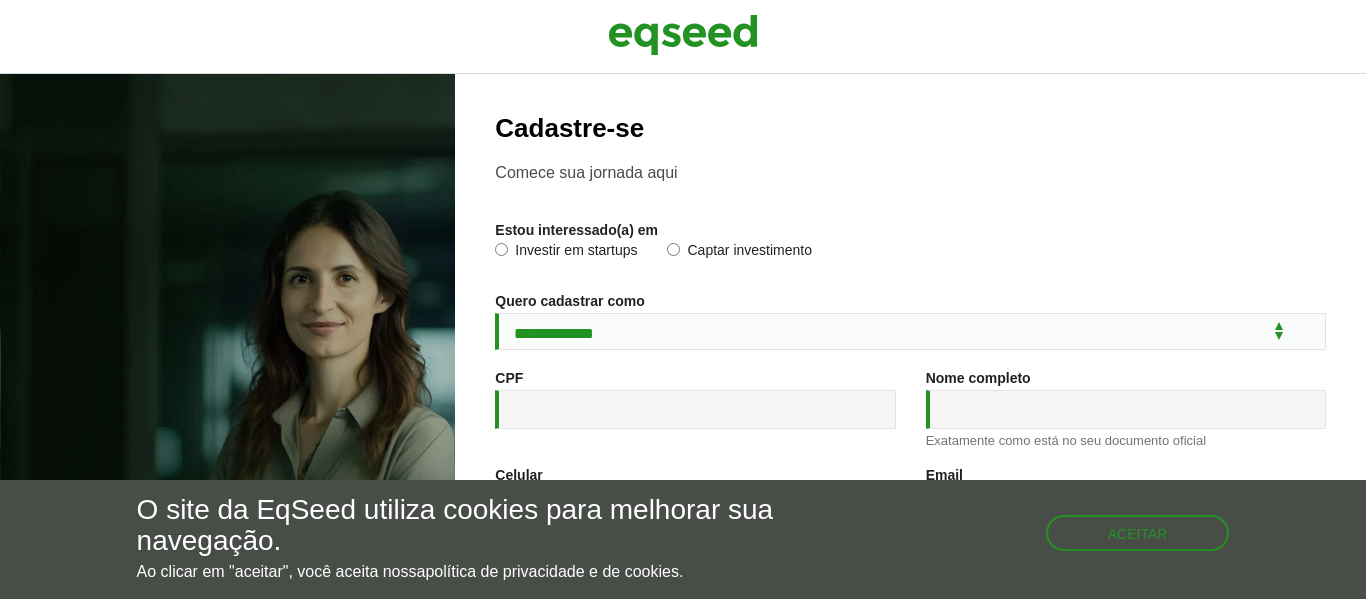 scroll, scrollTop: 0, scrollLeft: 0, axis: both 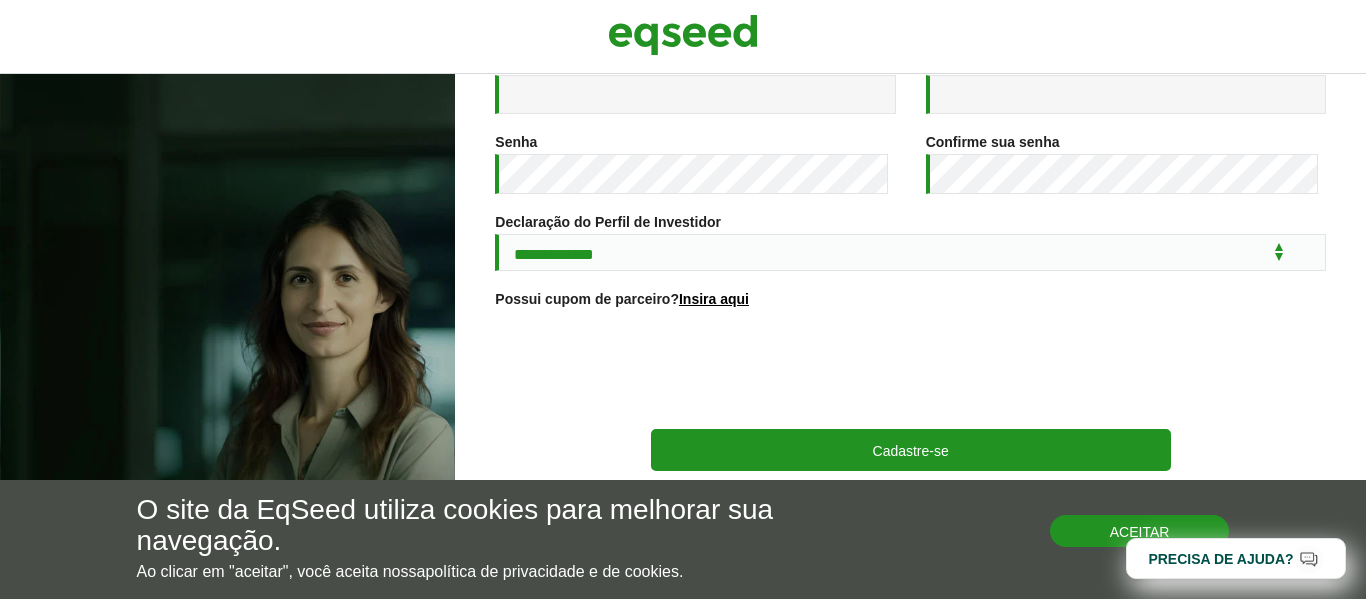 click on "Aceitar" at bounding box center [1140, 531] 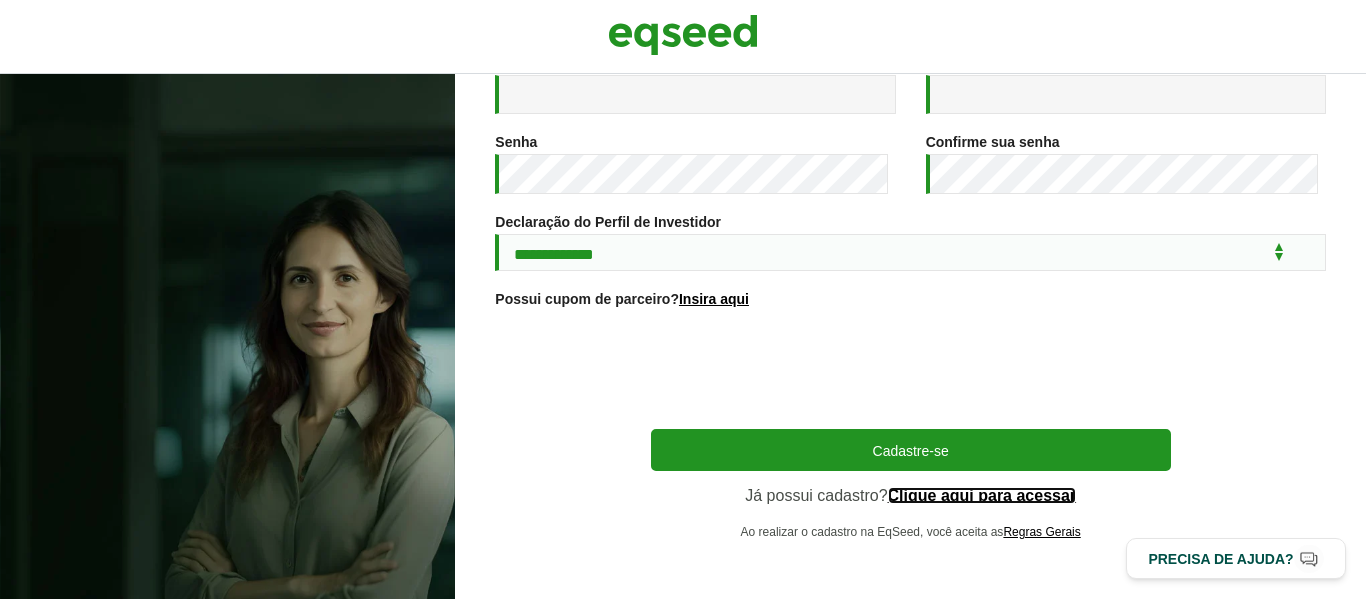 click on "Clique aqui para acessar" at bounding box center (982, 496) 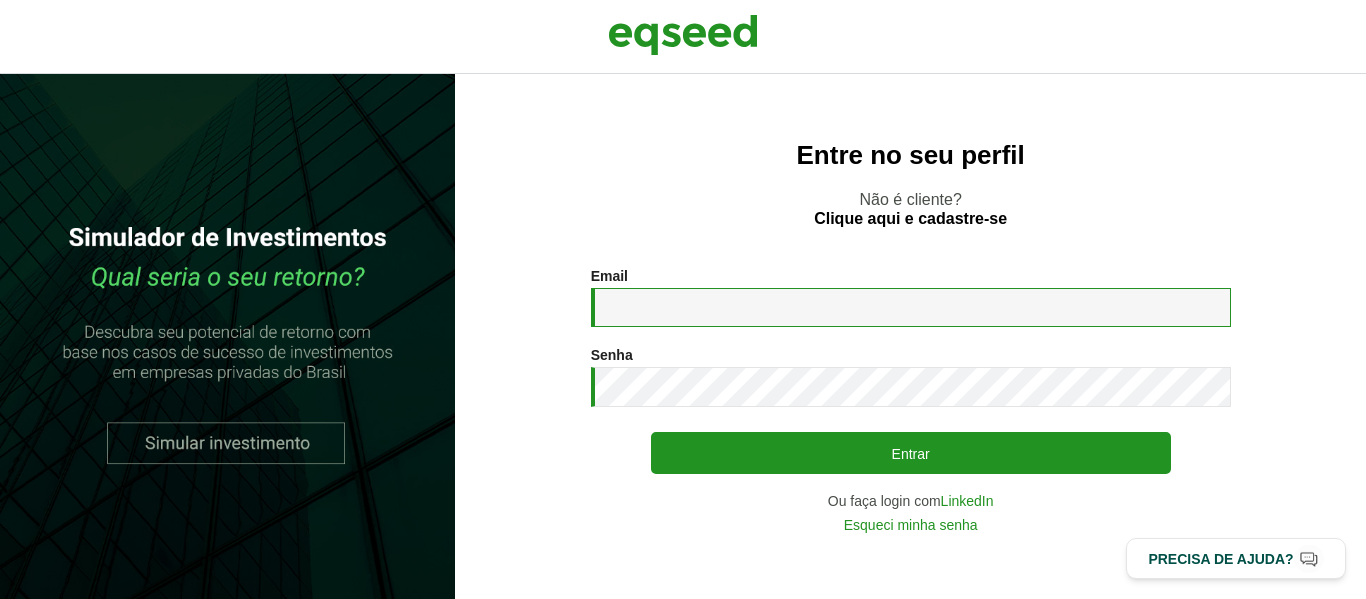 type on "**********" 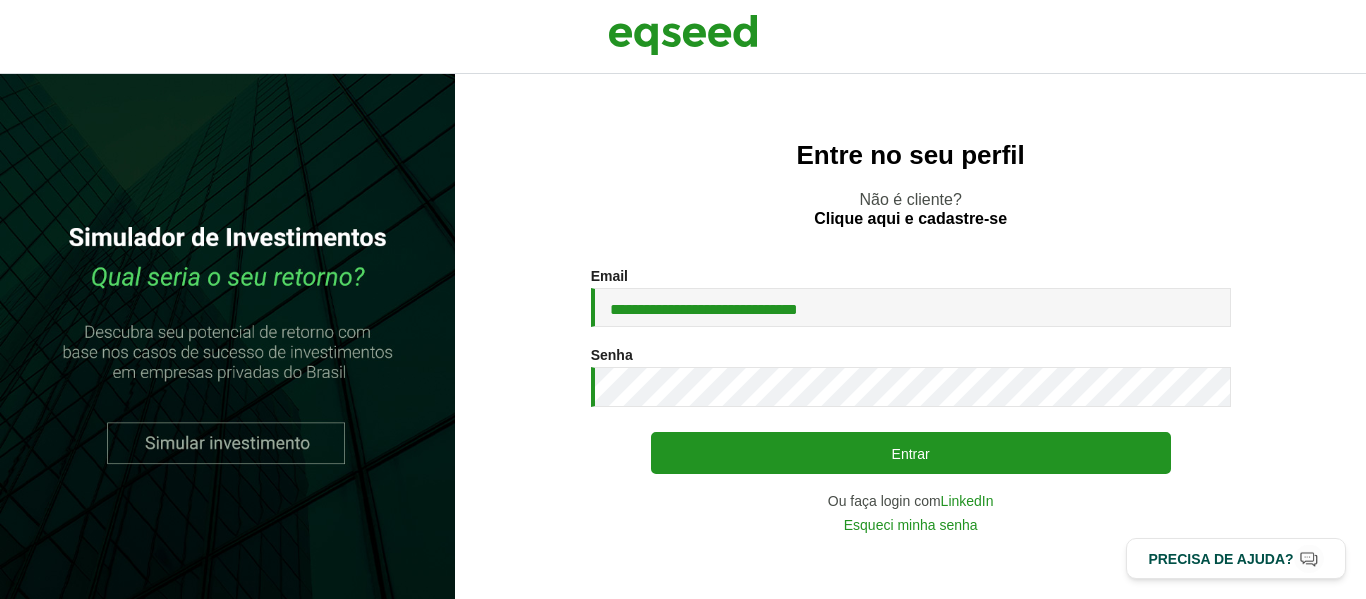 scroll, scrollTop: 0, scrollLeft: 0, axis: both 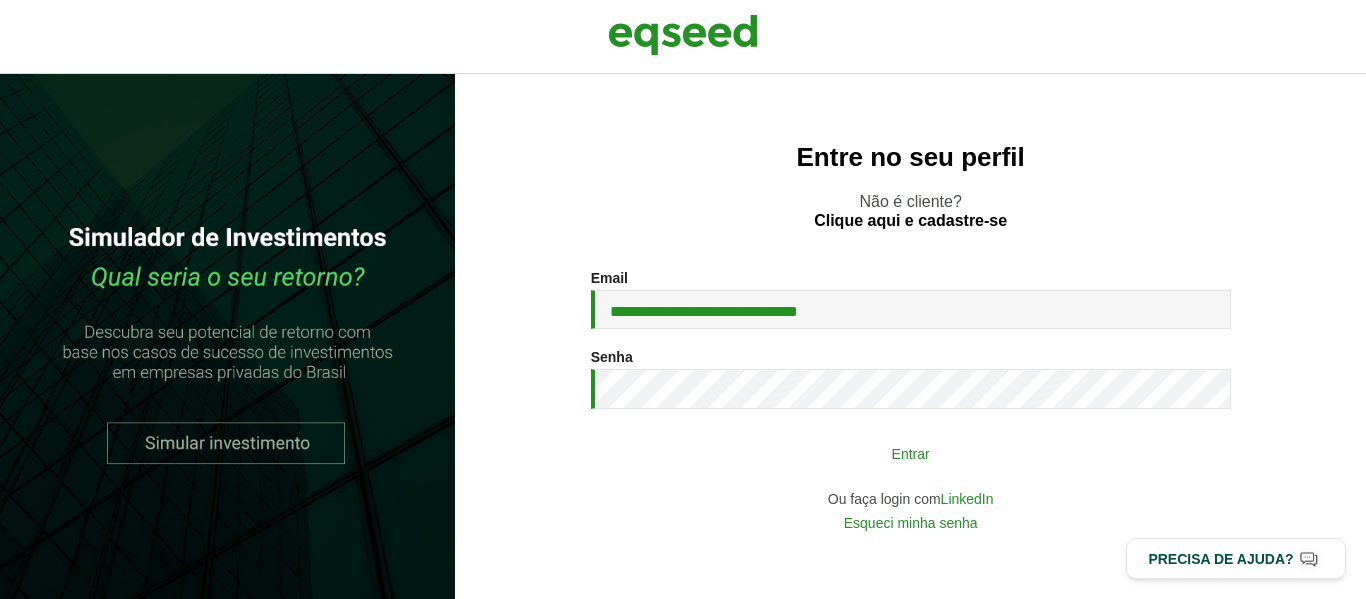 click on "Entrar" at bounding box center (911, 453) 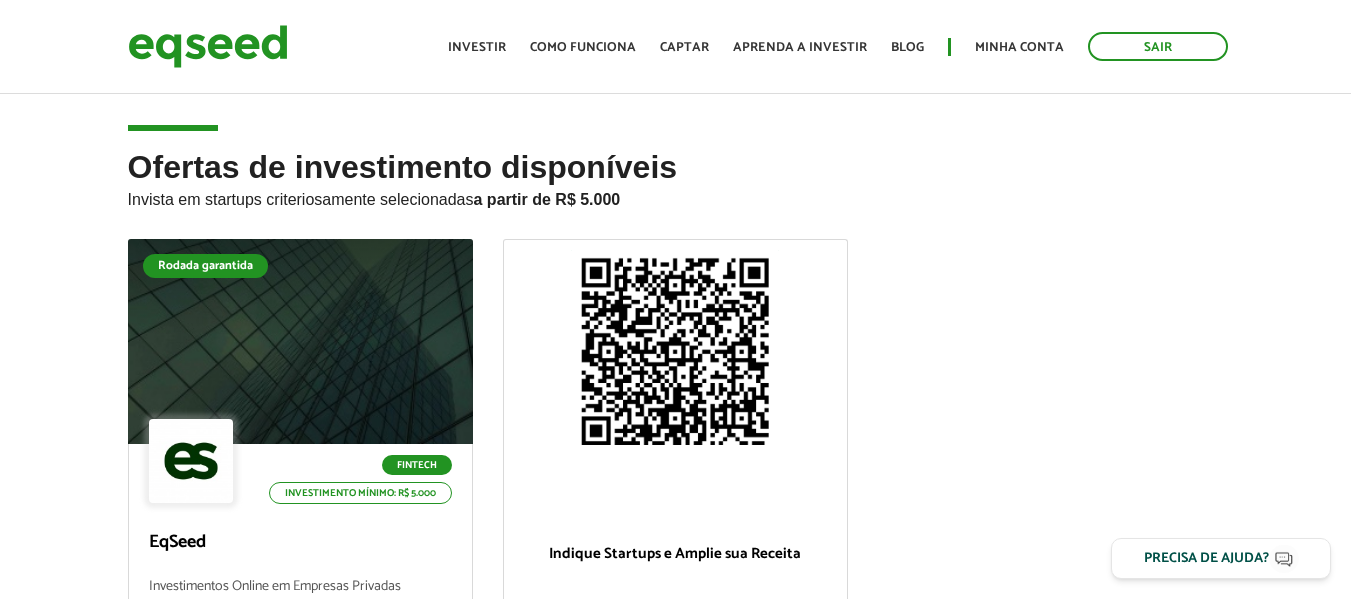 scroll, scrollTop: 0, scrollLeft: 0, axis: both 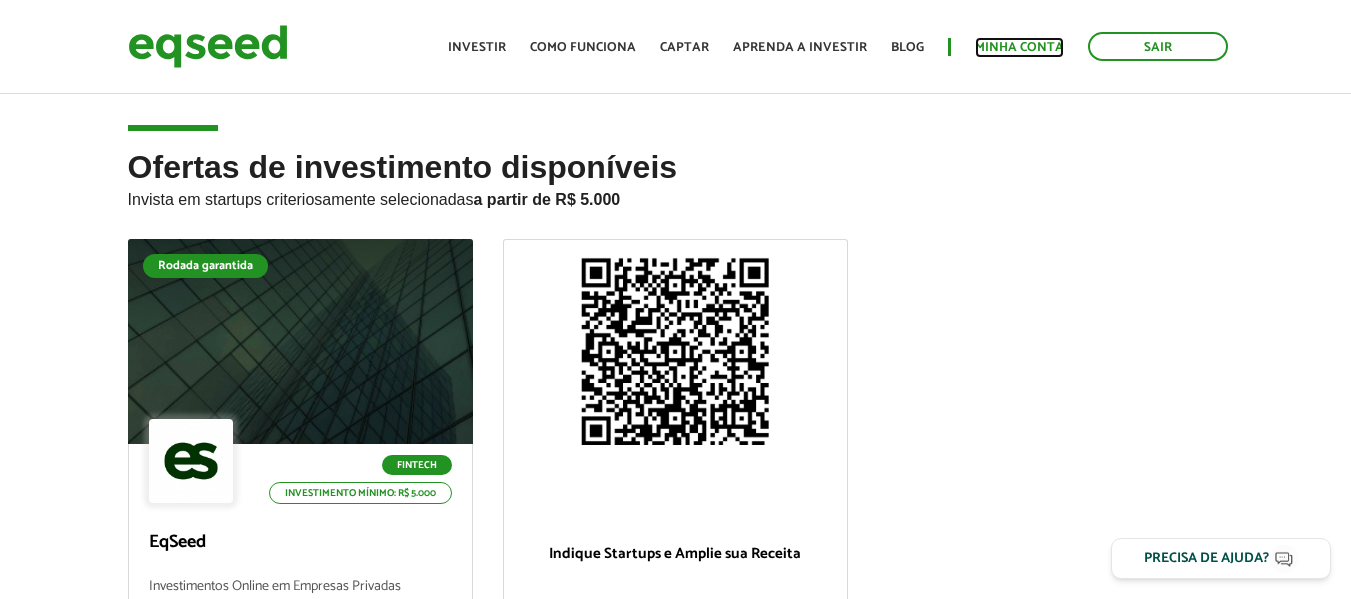 click on "Minha conta" at bounding box center (1019, 47) 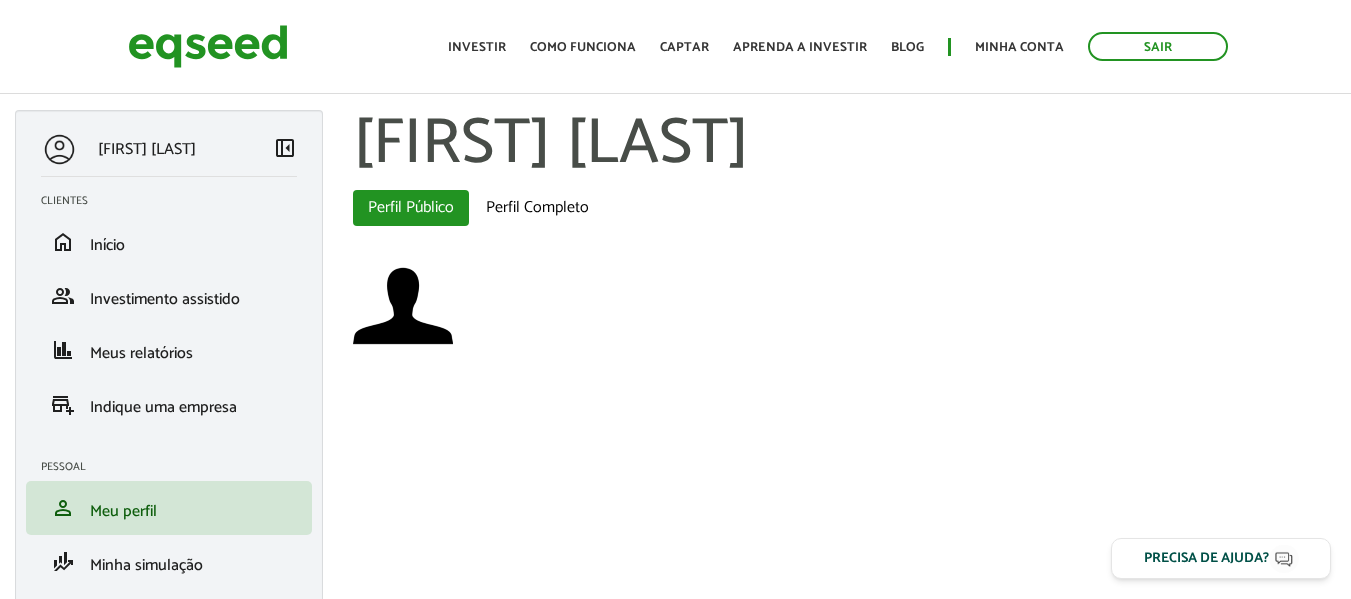 scroll, scrollTop: 0, scrollLeft: 0, axis: both 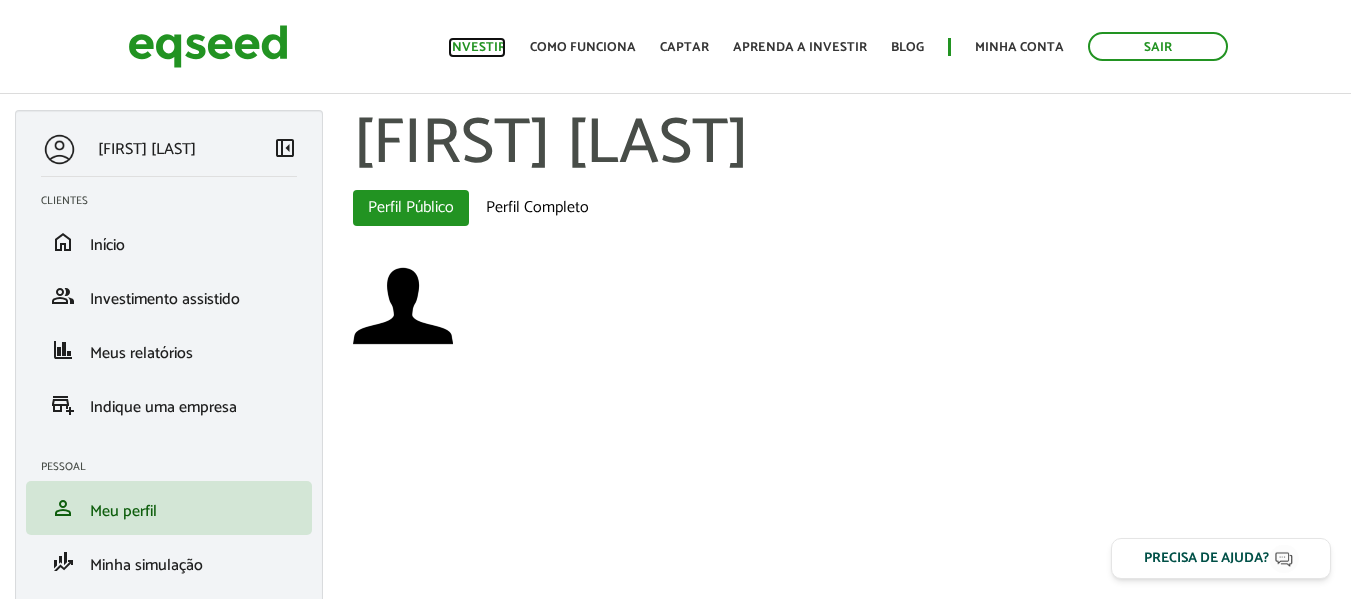click on "Investir" at bounding box center (477, 47) 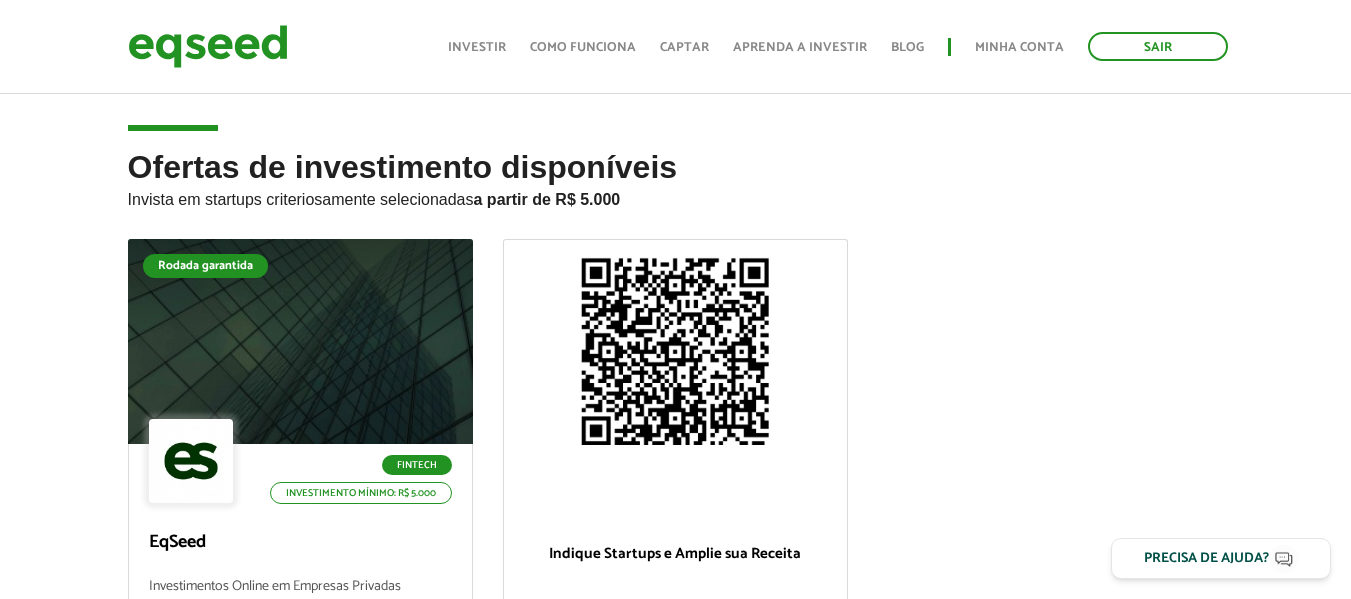 scroll, scrollTop: 400, scrollLeft: 0, axis: vertical 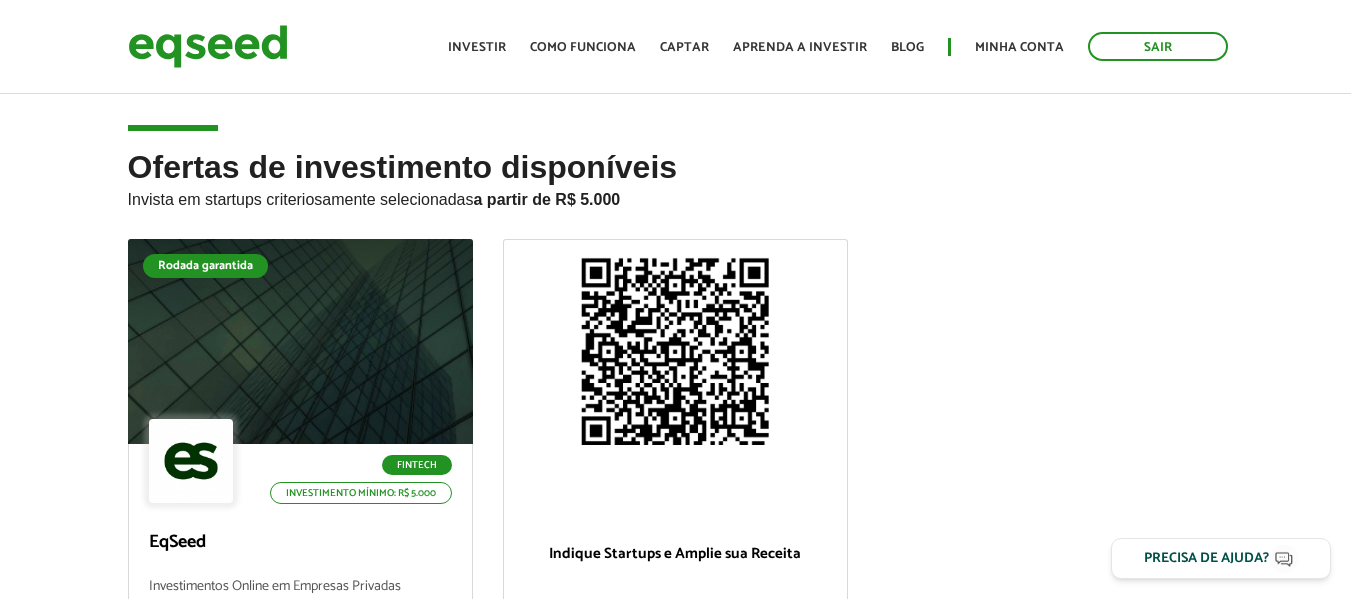 click on "Início
Investir
Como funciona
Captar
Aprenda a investir
Blog
Minha conta
Sair" at bounding box center (838, 46) 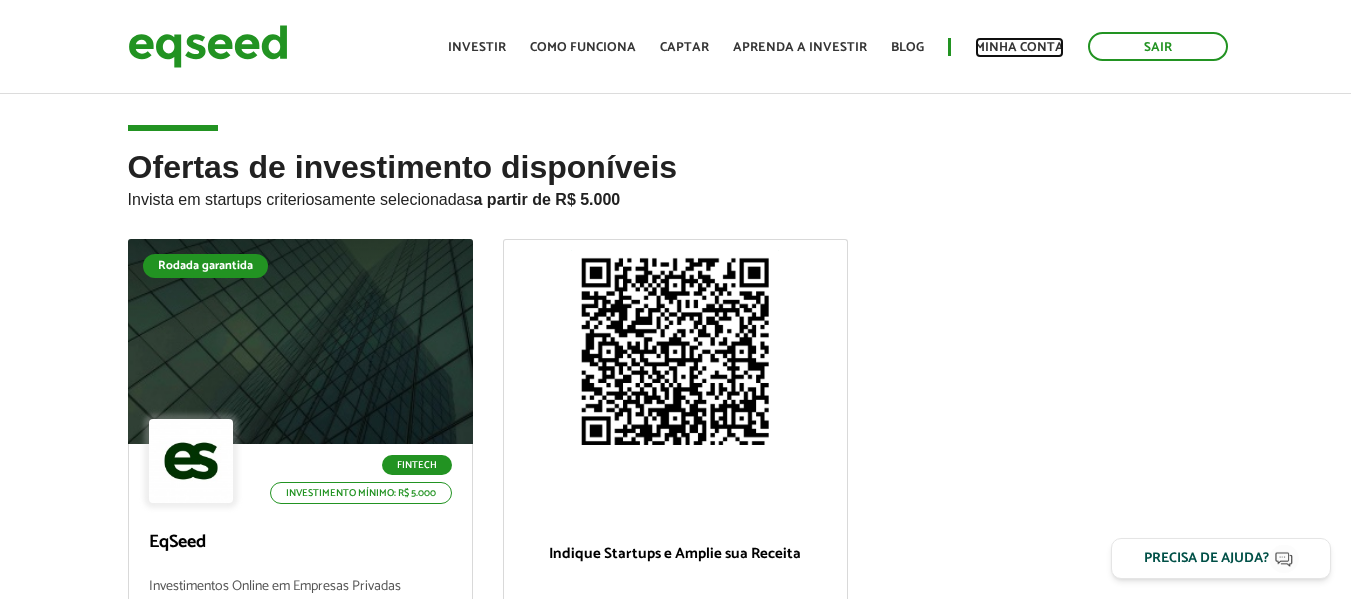click on "Minha conta" at bounding box center (1019, 47) 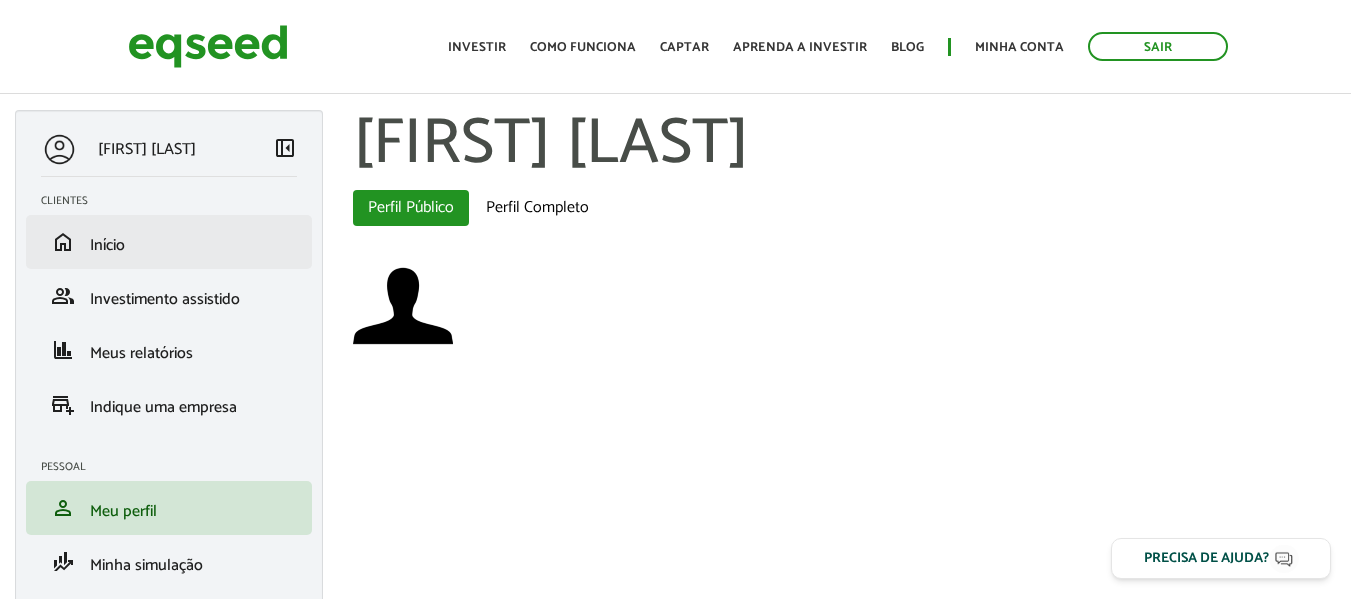 scroll, scrollTop: 0, scrollLeft: 0, axis: both 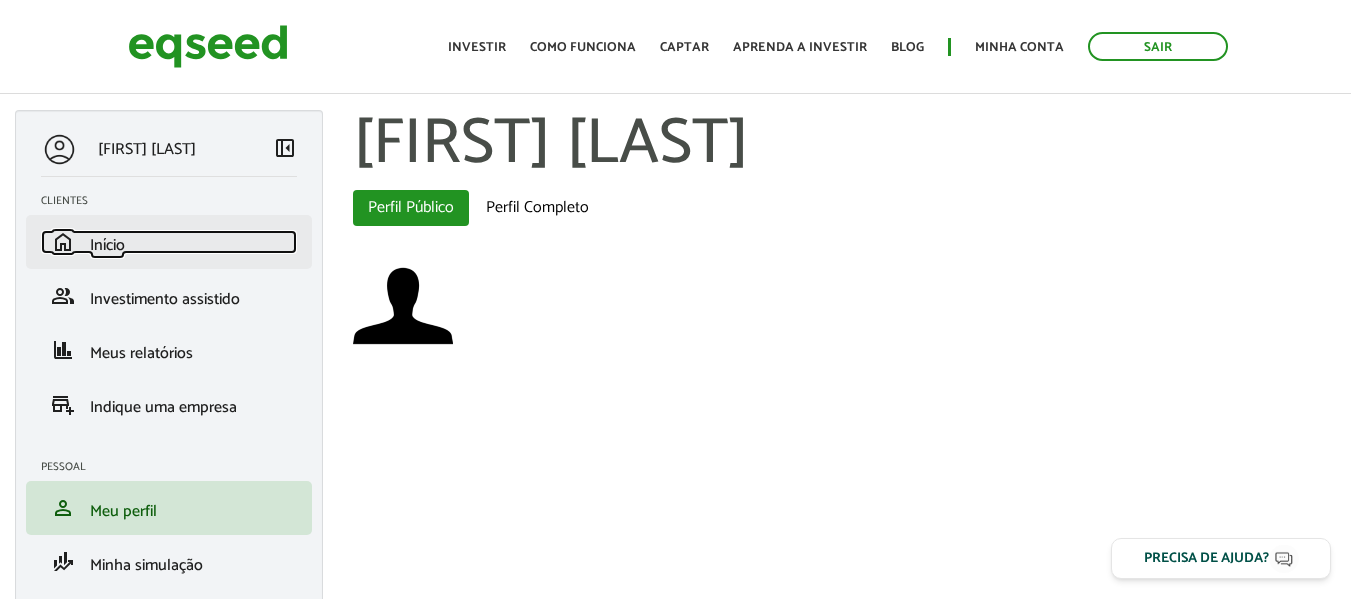 click on "Início" at bounding box center [107, 245] 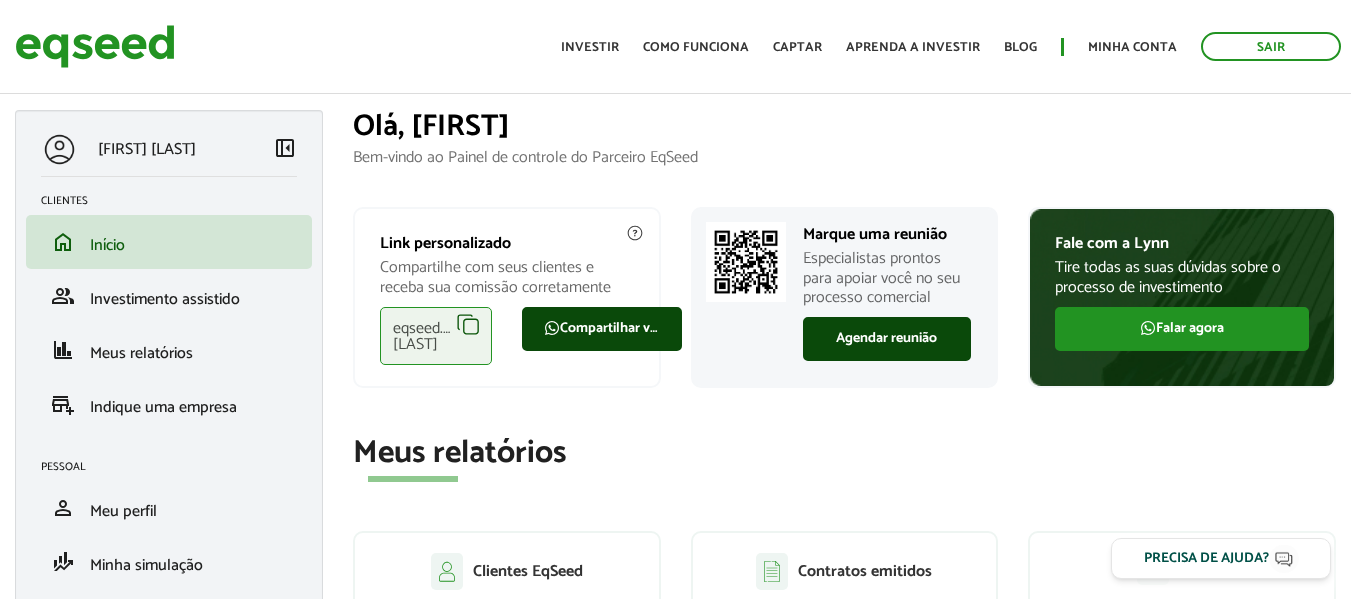 scroll, scrollTop: 0, scrollLeft: 0, axis: both 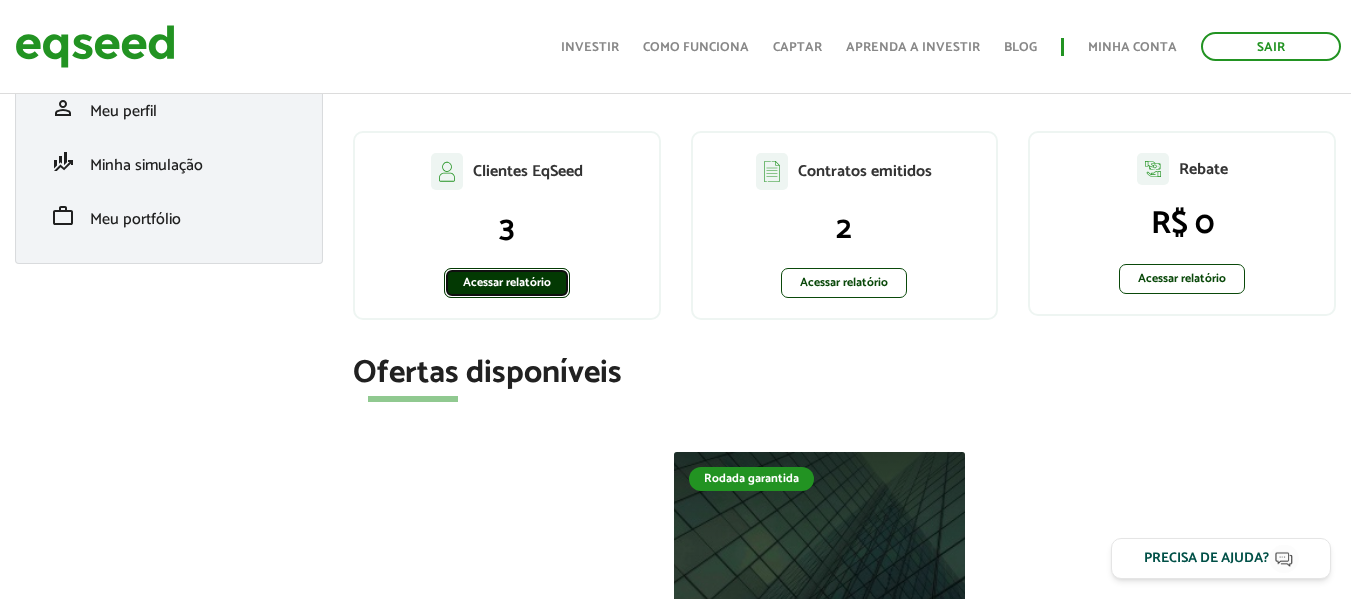 click on "Acessar relatório" at bounding box center [507, 283] 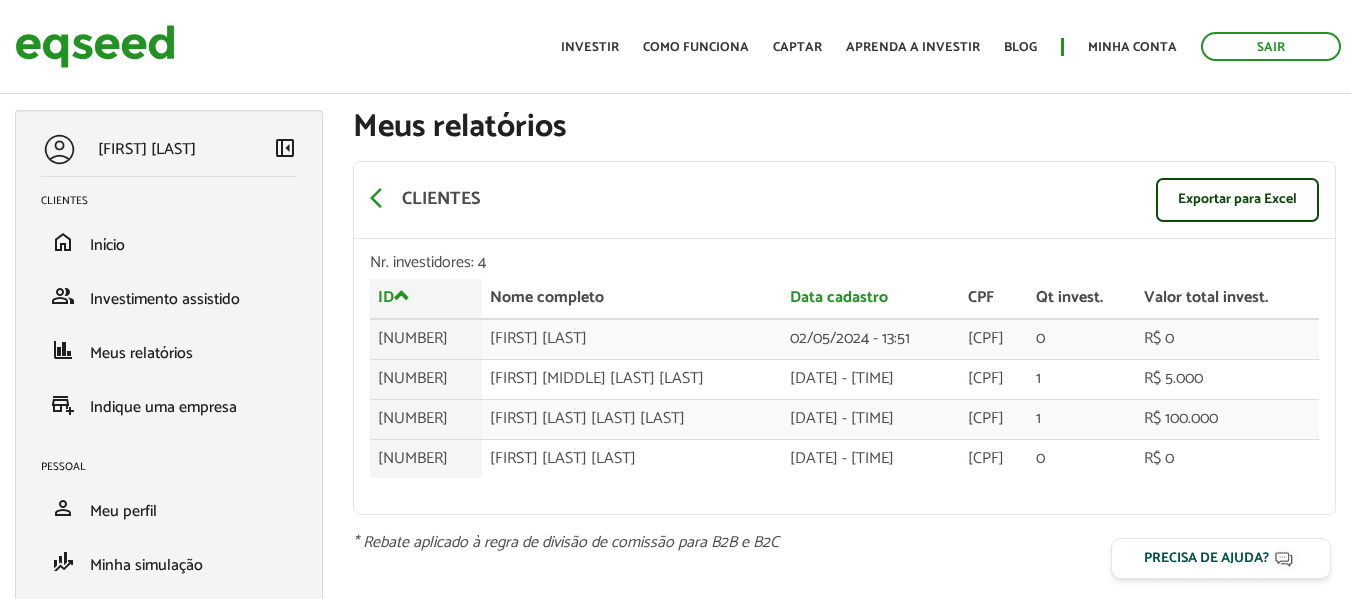 scroll, scrollTop: 0, scrollLeft: 0, axis: both 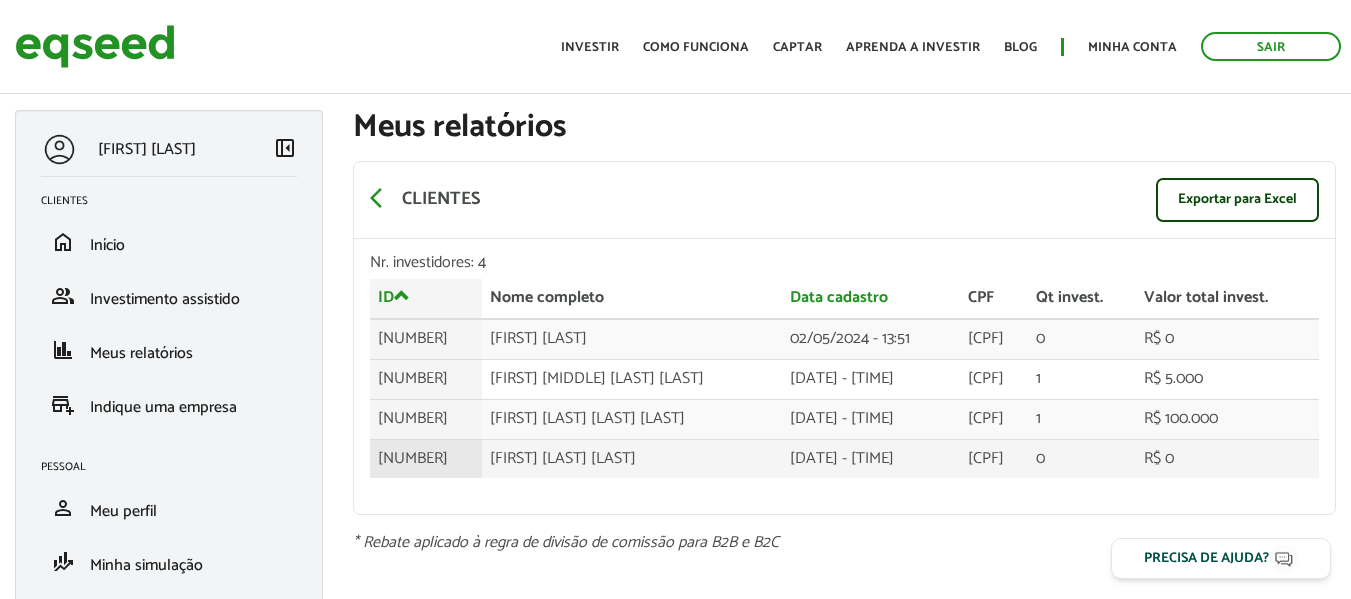 click on "[FIRST] [LAST] [LAST]" at bounding box center (632, 339) 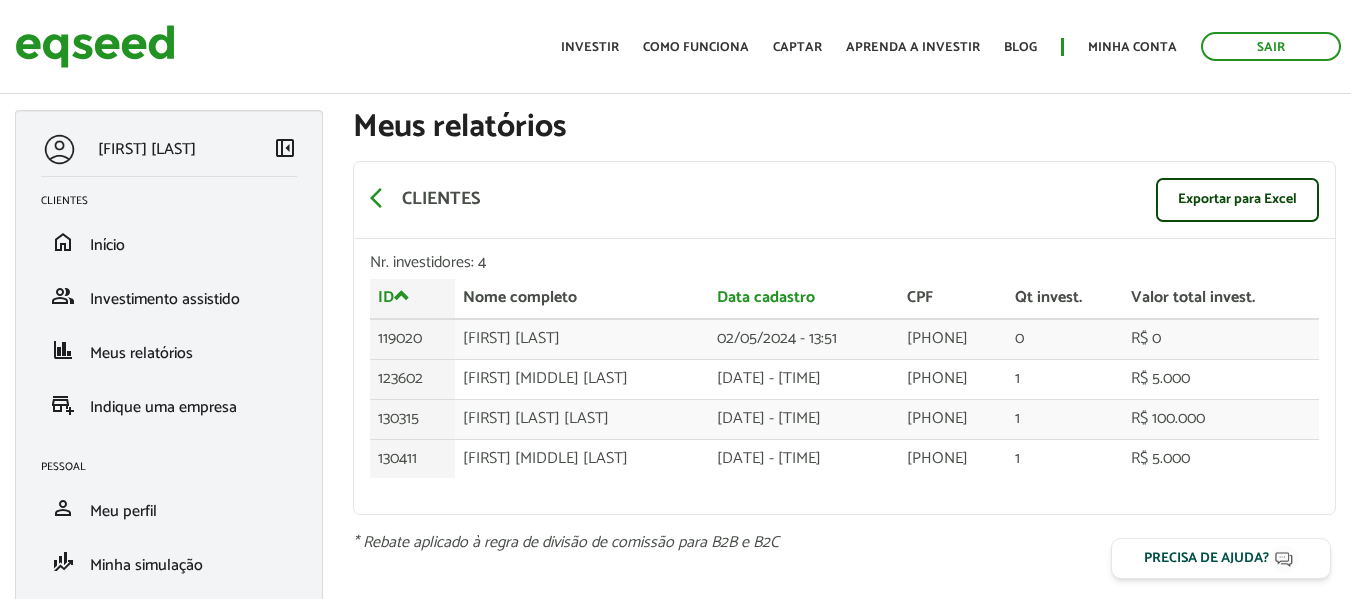 scroll, scrollTop: 0, scrollLeft: 0, axis: both 